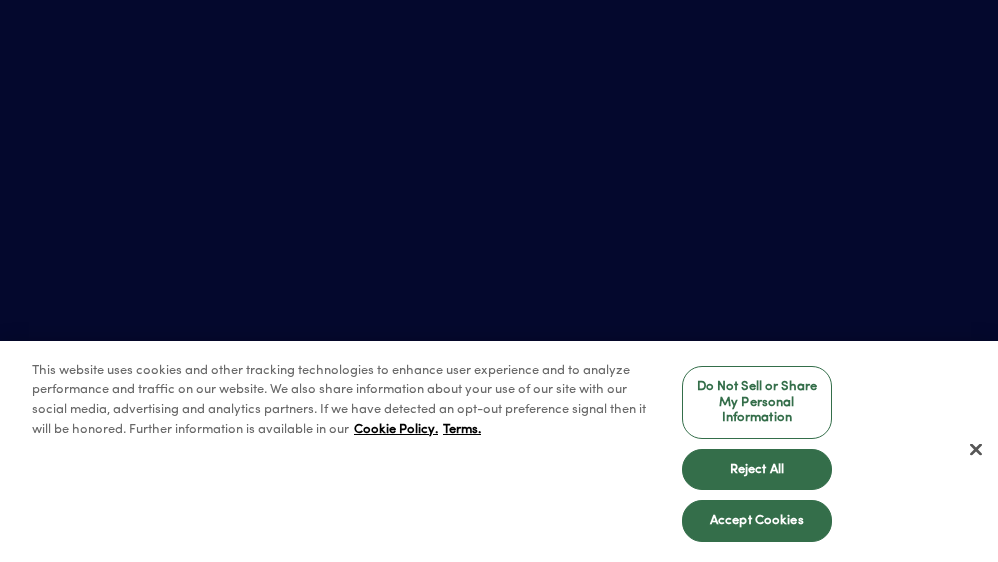 scroll, scrollTop: 0, scrollLeft: 0, axis: both 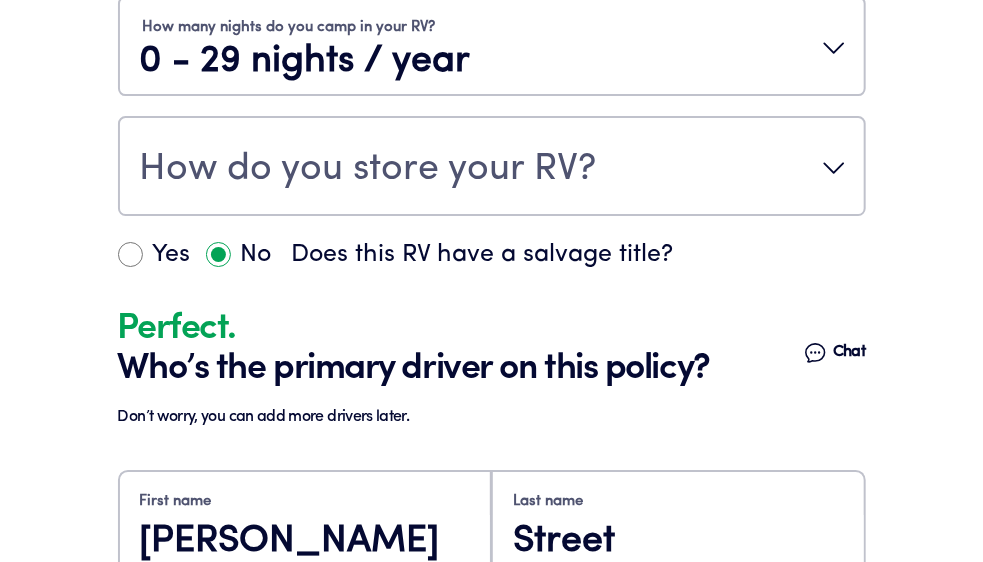 click at bounding box center [492, -153] 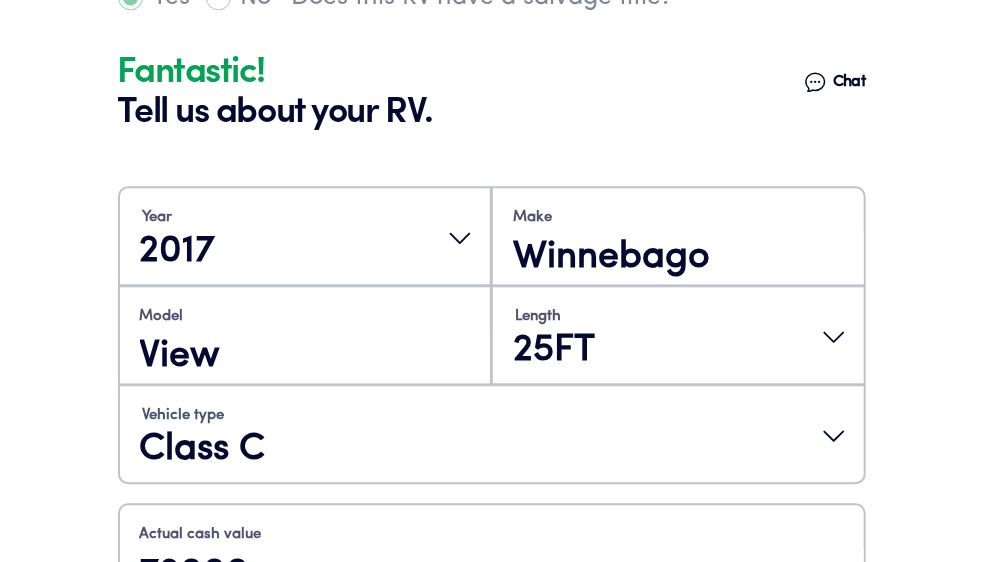 scroll, scrollTop: 1582, scrollLeft: 0, axis: vertical 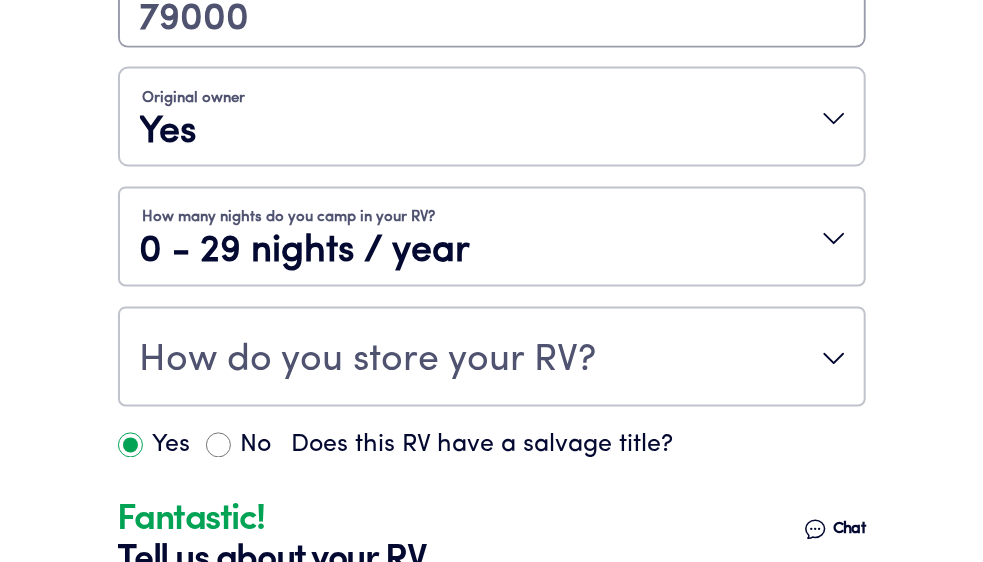 click at bounding box center (492, 38) 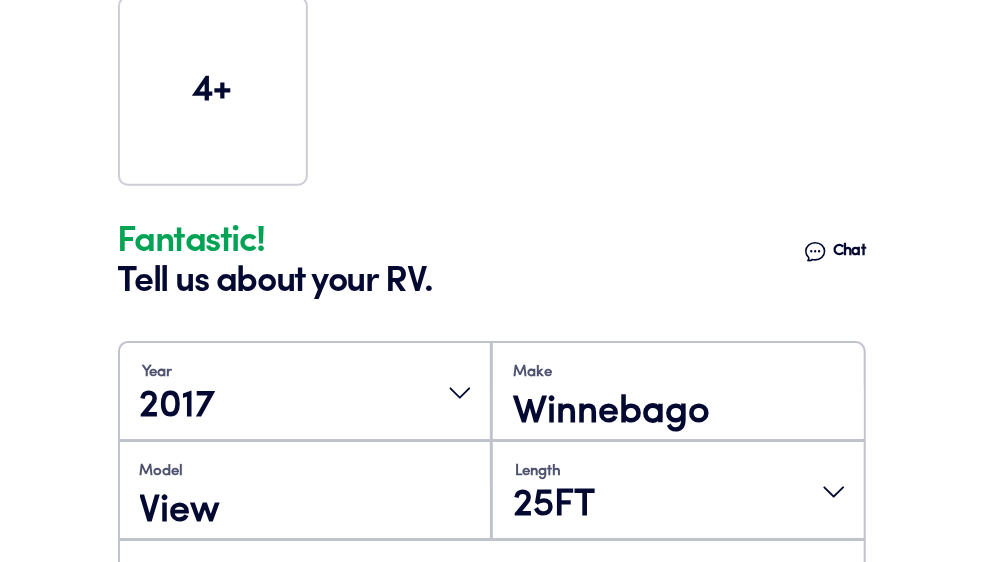 click on "1 2 3 4+ Edit How many RVs or Trailers do you want to cover? Fantastic! Tell us about your RV. Talk to a human Chat Year [DATE] Make Winnebago Model View Length 25FT Vehicle type Class C Actual cash value 79000 Original owner Yes How many nights do you camp in your RV? 0 - 29 nights / year How do you store your RV? Yes No Does this RV have a salvage title? Please fill out all fields" at bounding box center (492, 463) 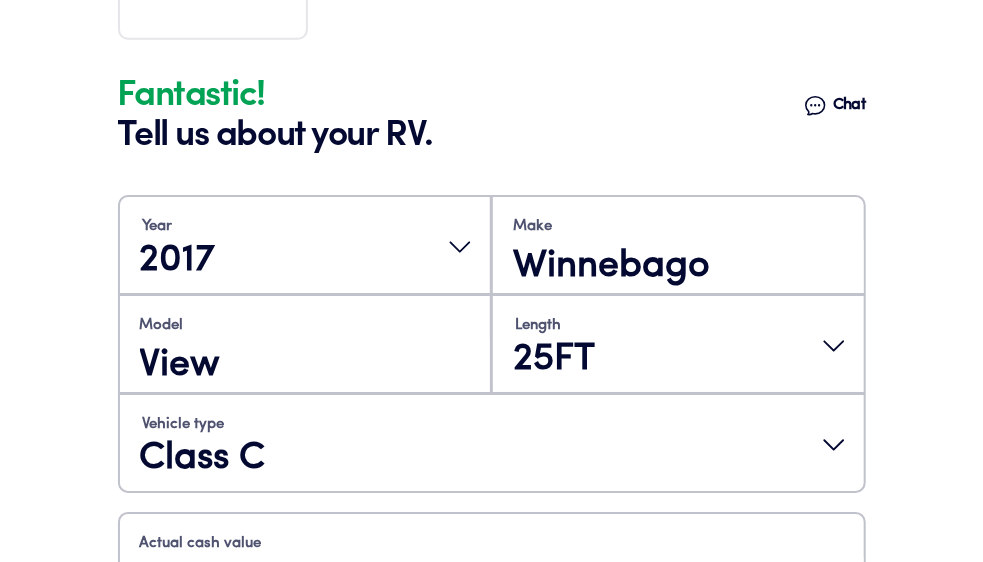 scroll, scrollTop: 569, scrollLeft: 0, axis: vertical 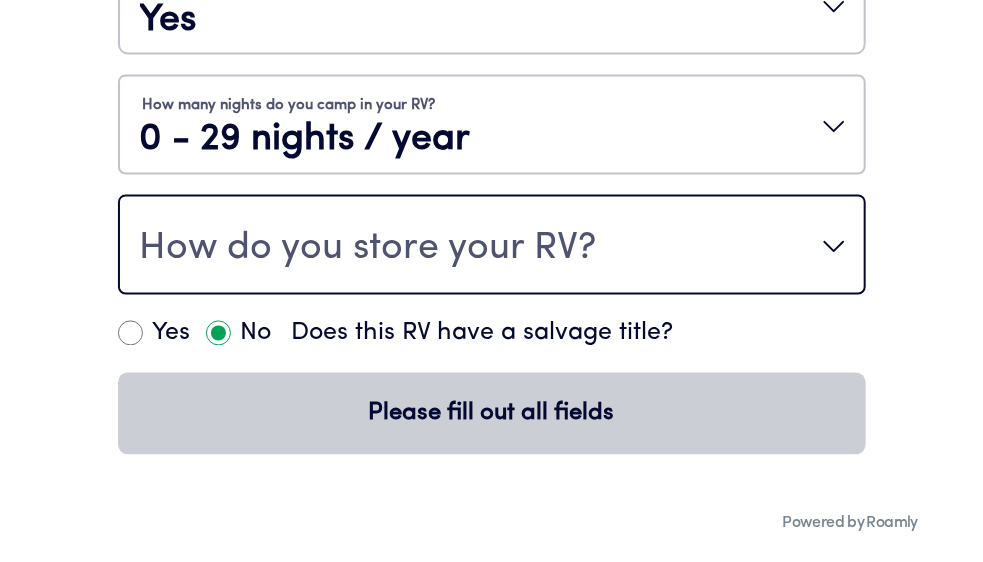click on "How do you store your RV?" at bounding box center [368, 249] 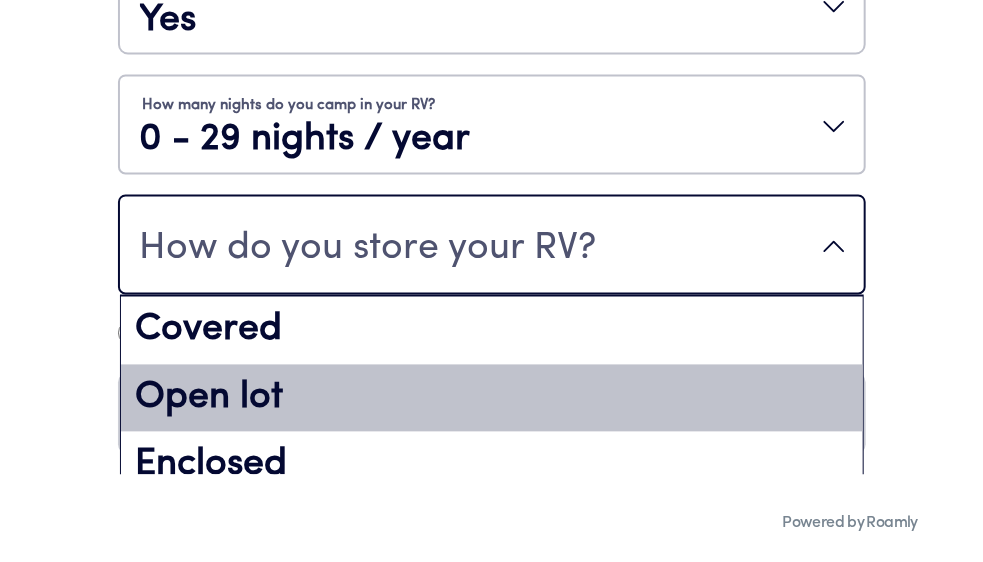click on "Open lot" at bounding box center [492, 399] 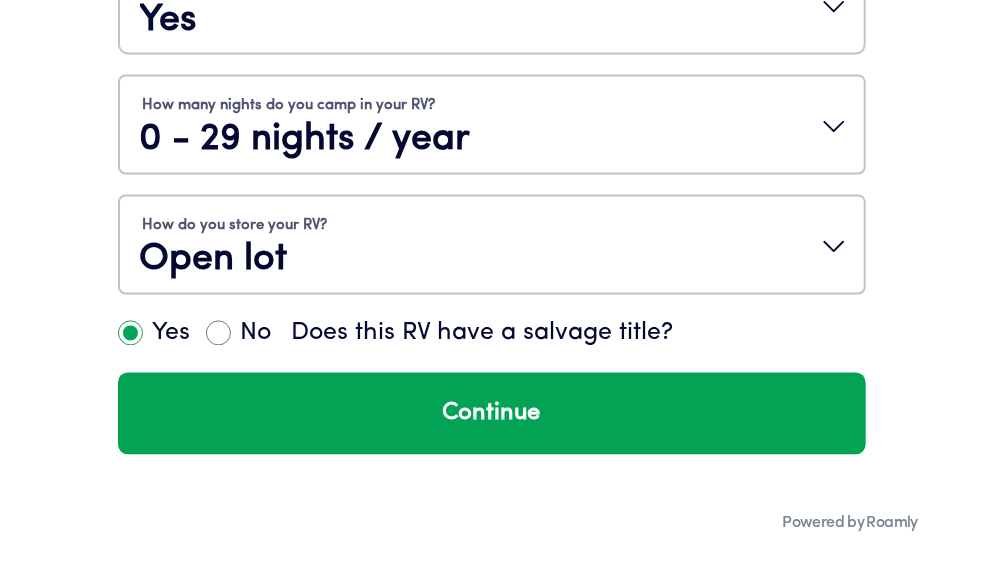 click on "Continue" at bounding box center (492, 414) 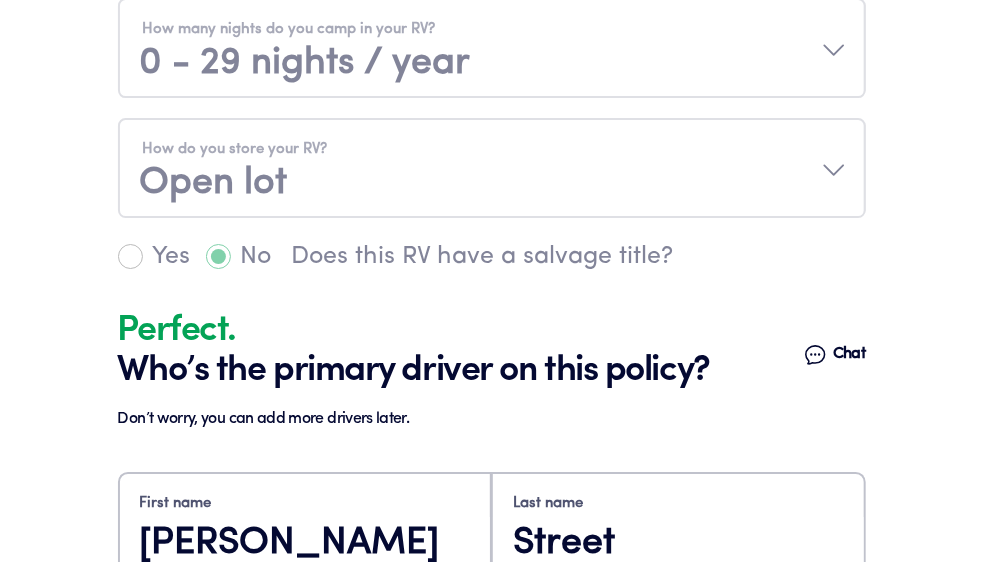 scroll, scrollTop: 2594, scrollLeft: 0, axis: vertical 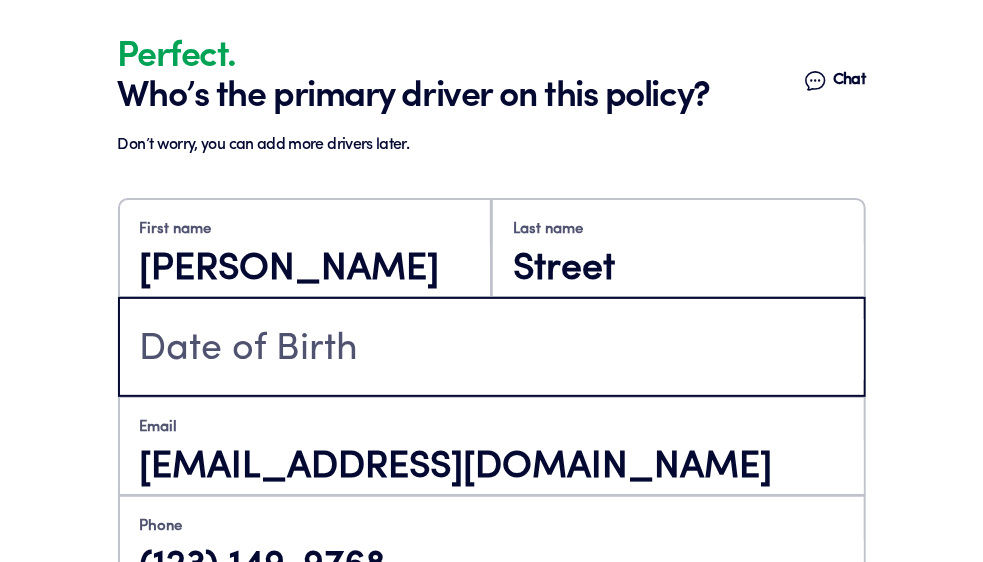 click at bounding box center (492, 349) 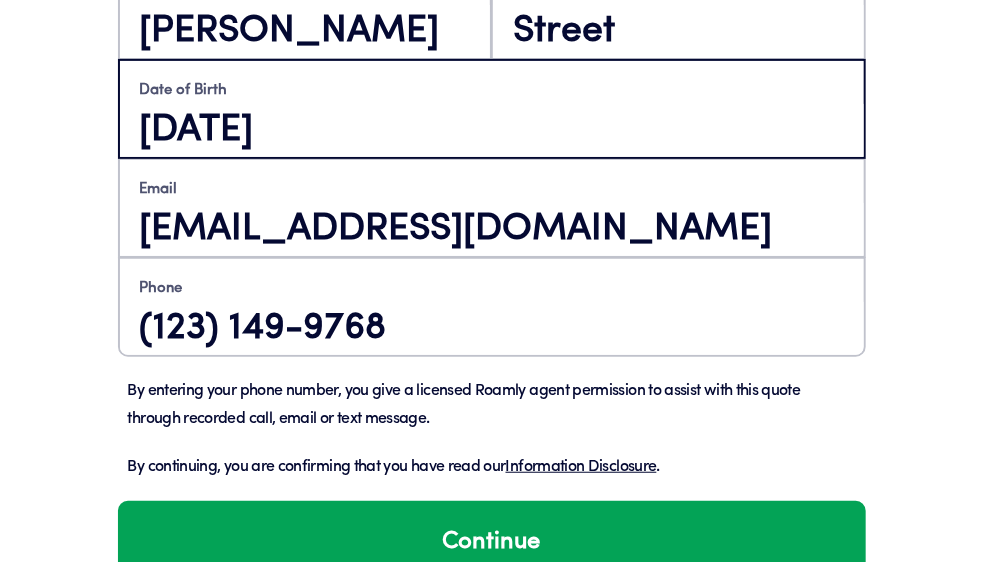 scroll, scrollTop: 2836, scrollLeft: 0, axis: vertical 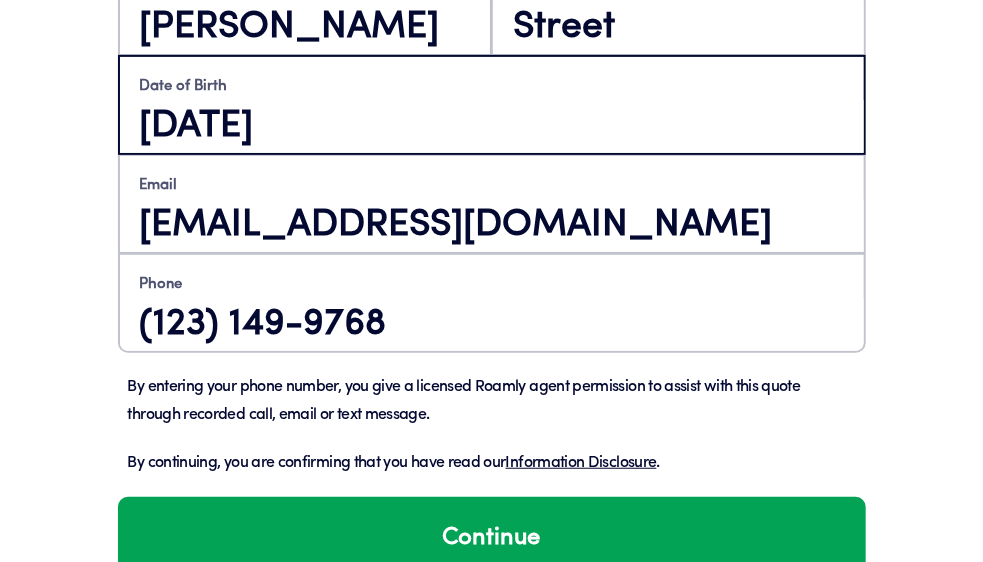 type on "[DATE]" 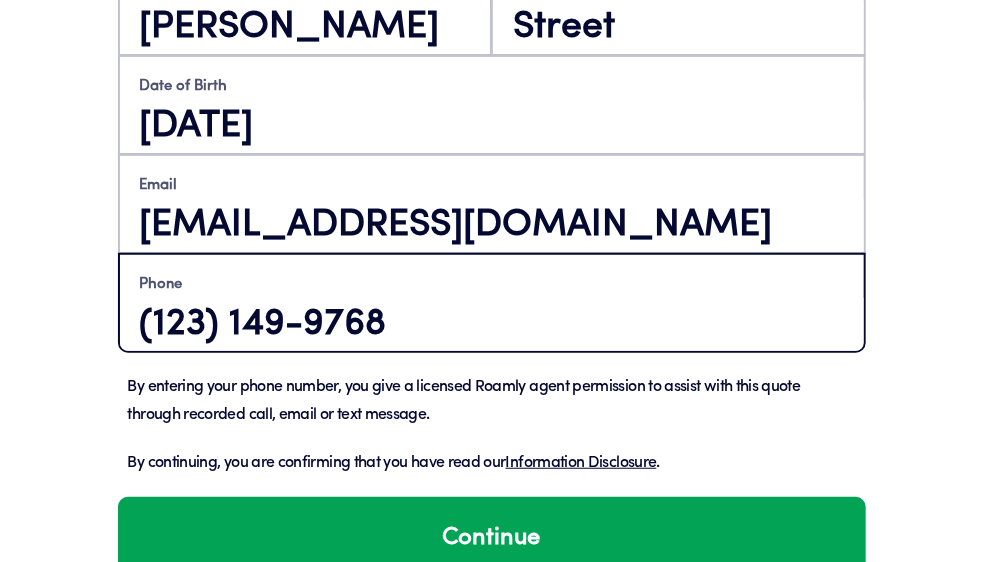 click on "(123) 149-9768" at bounding box center [492, 325] 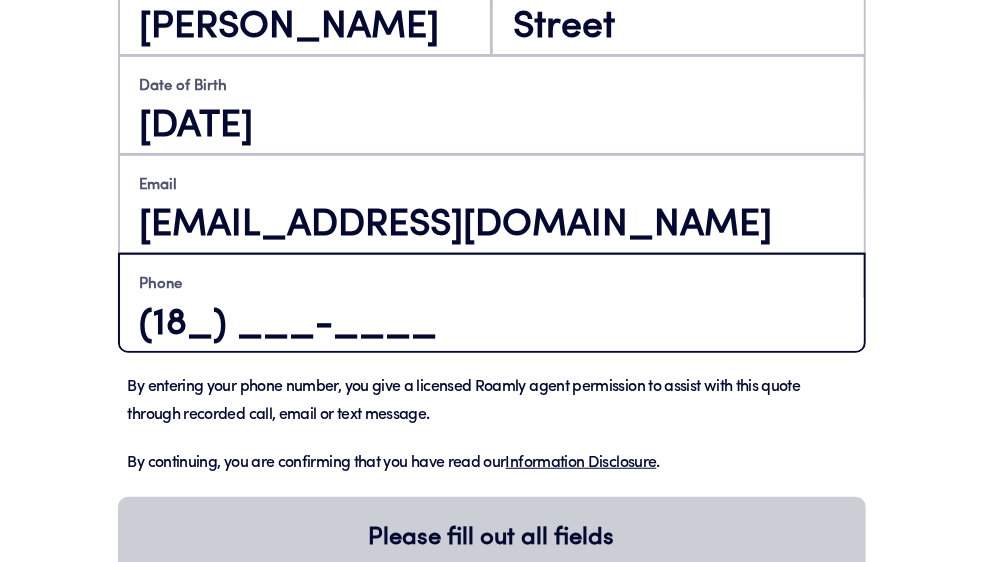 type on "(1__) ___-____" 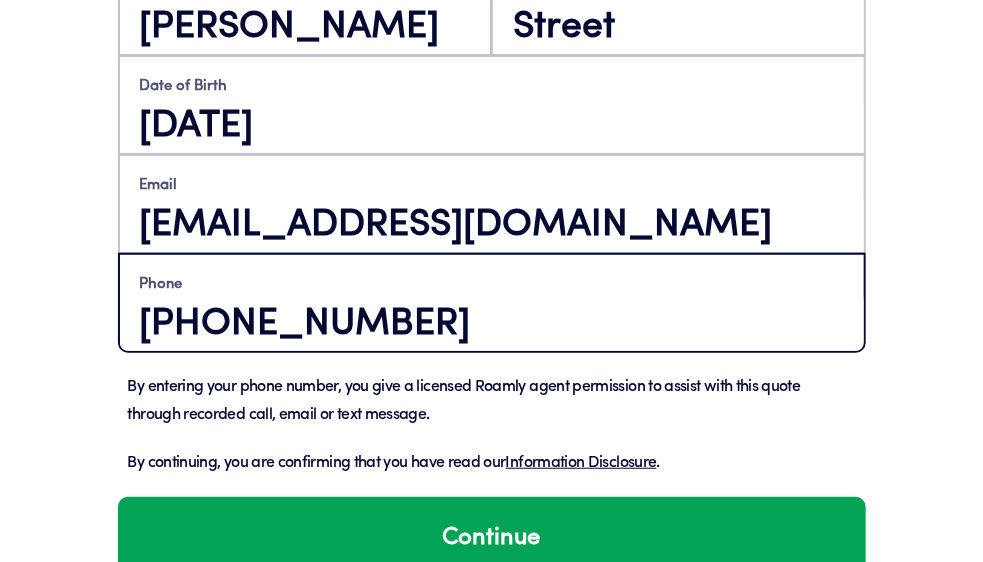 type on "[PHONE_NUMBER]" 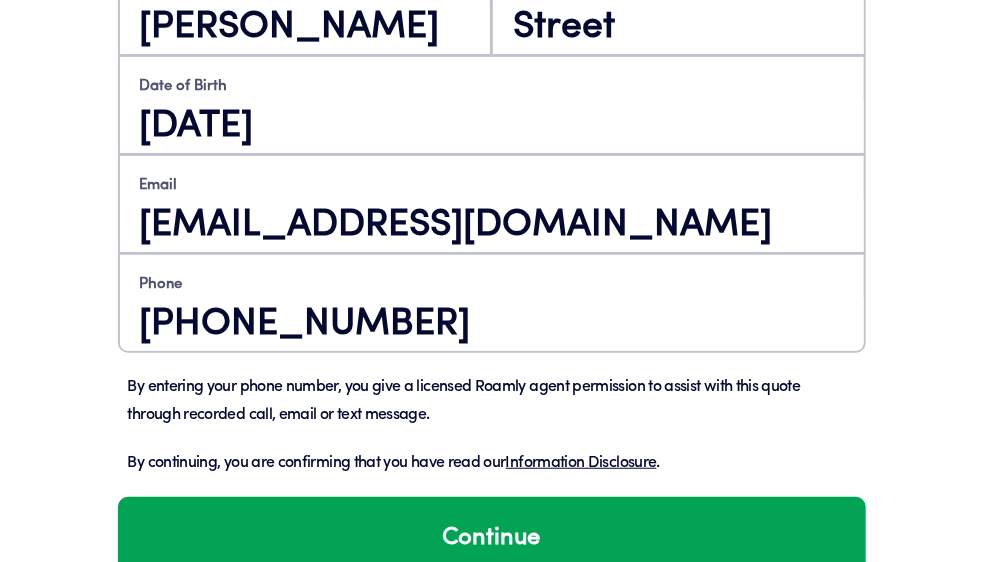 click on "Continue" at bounding box center [492, 538] 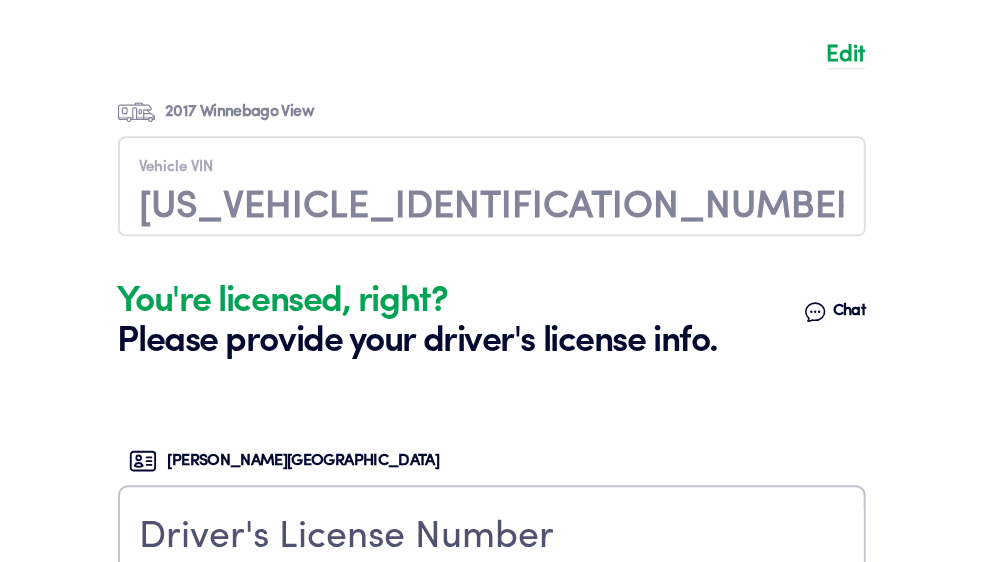 scroll, scrollTop: 7166, scrollLeft: 0, axis: vertical 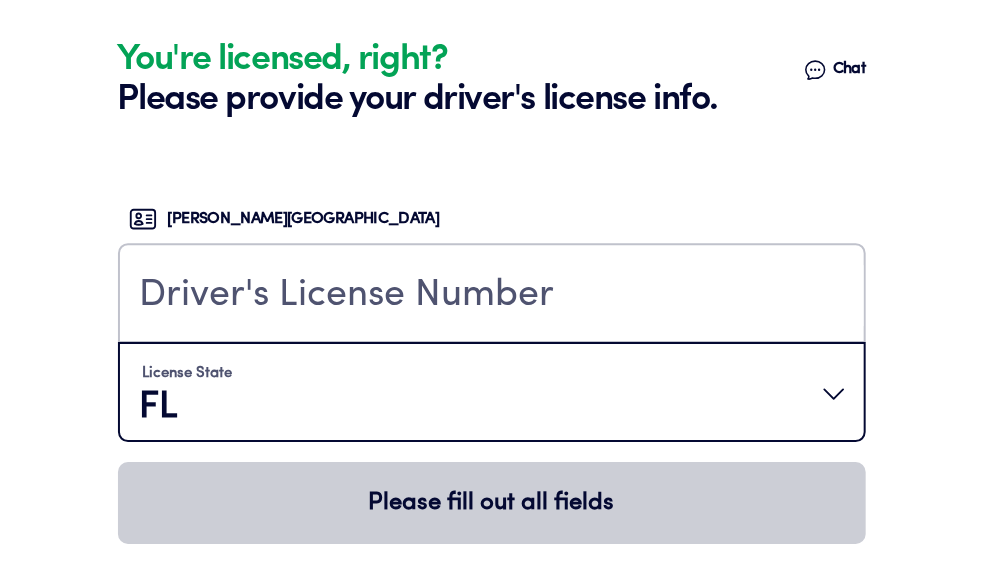 click on "License State [US_STATE]" at bounding box center [492, 394] 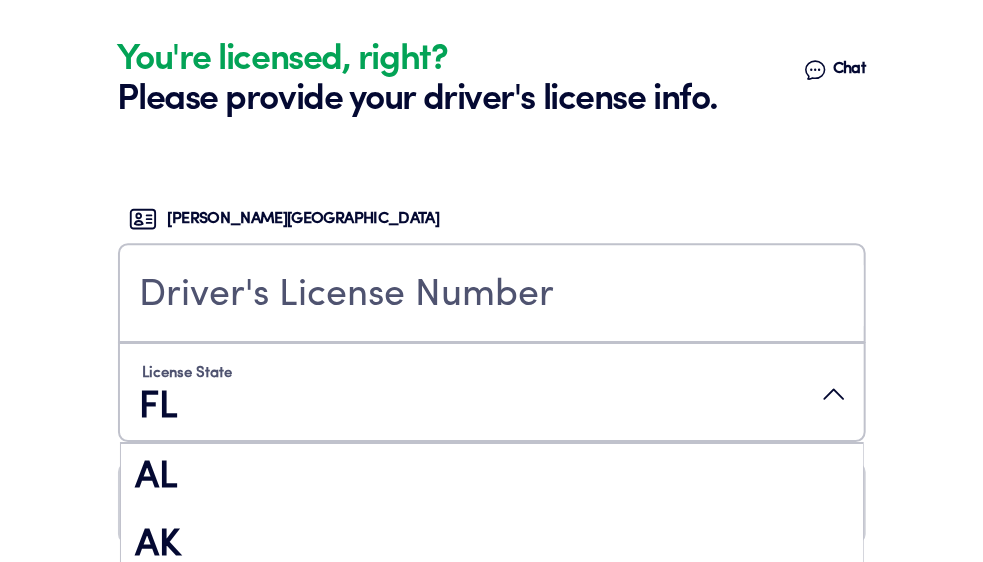 scroll, scrollTop: 377, scrollLeft: 0, axis: vertical 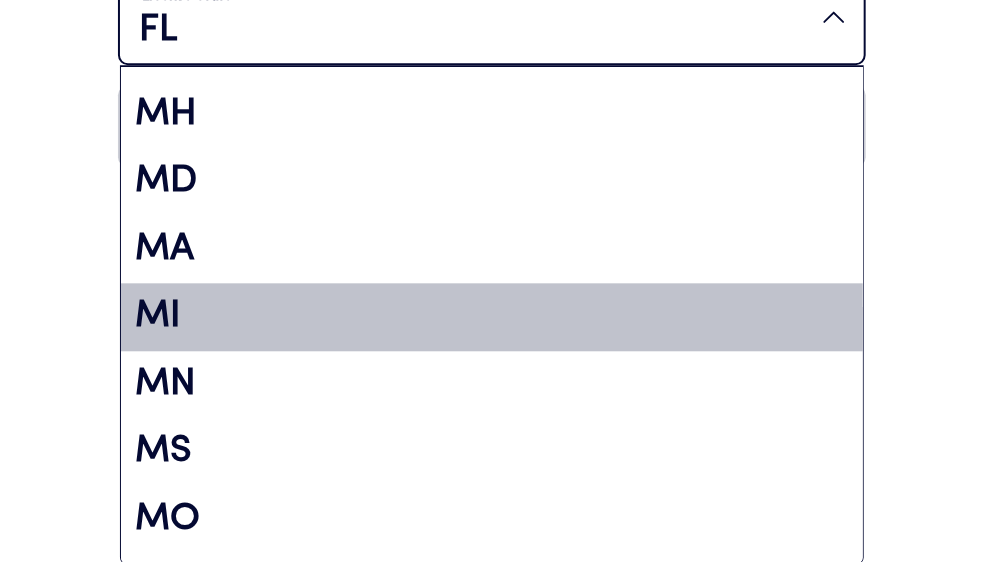 click on "MI" at bounding box center [492, 317] 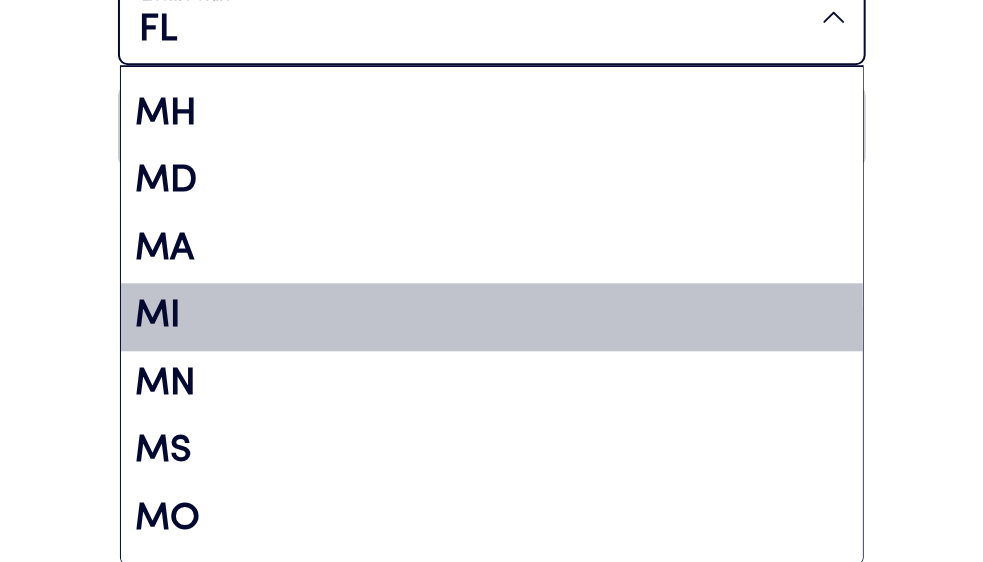 scroll, scrollTop: 0, scrollLeft: 0, axis: both 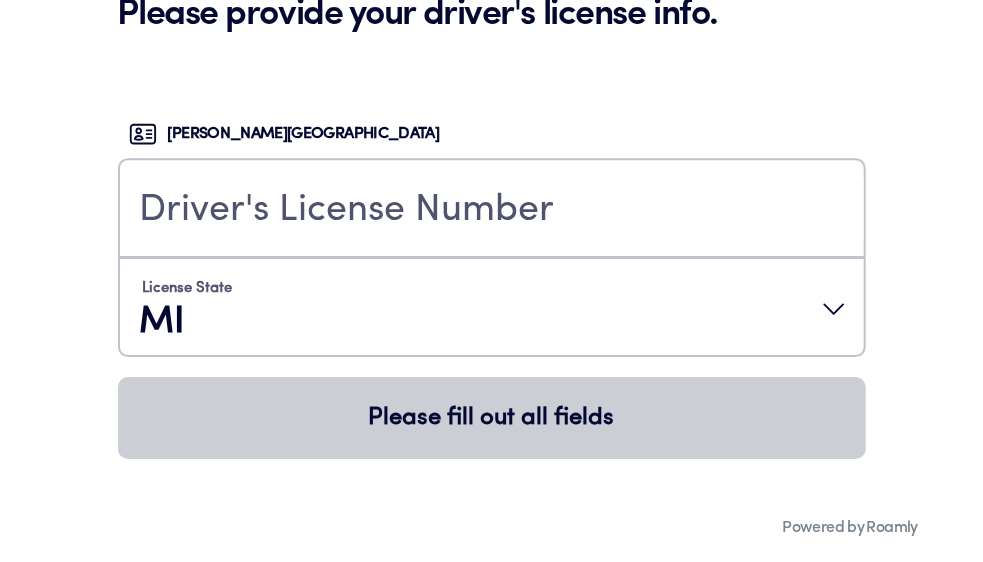 click on "[PERSON_NAME][GEOGRAPHIC_DATA] License State [US_STATE] Please fill out all fields" at bounding box center [492, 274] 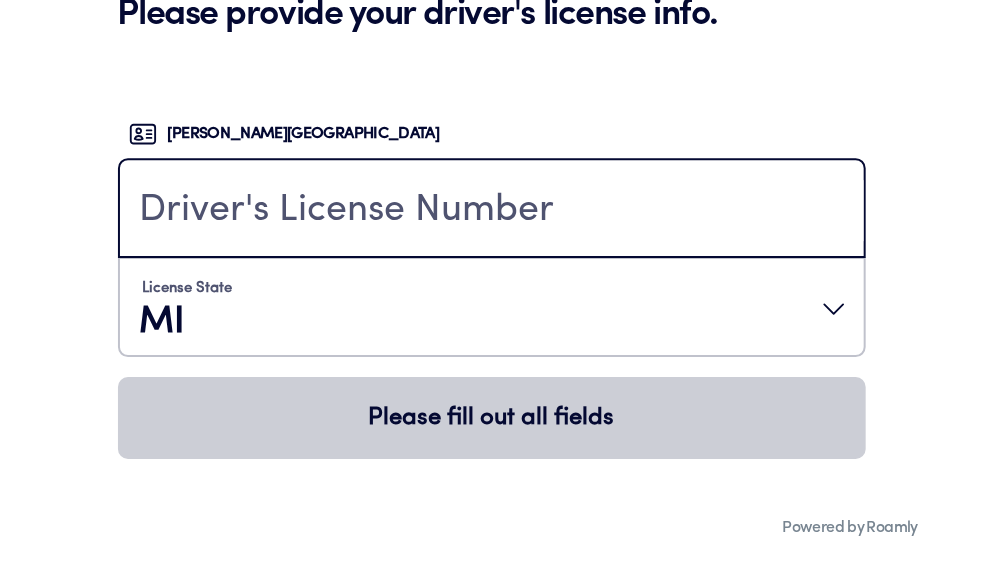 click at bounding box center [492, 210] 